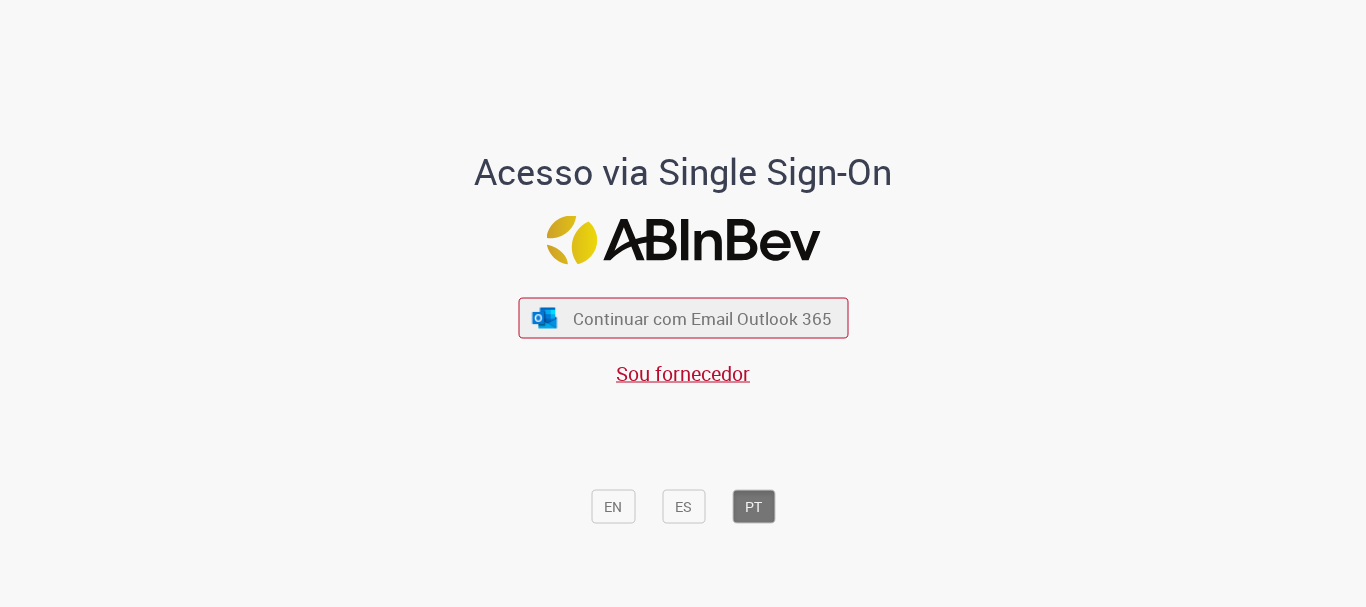scroll, scrollTop: 0, scrollLeft: 0, axis: both 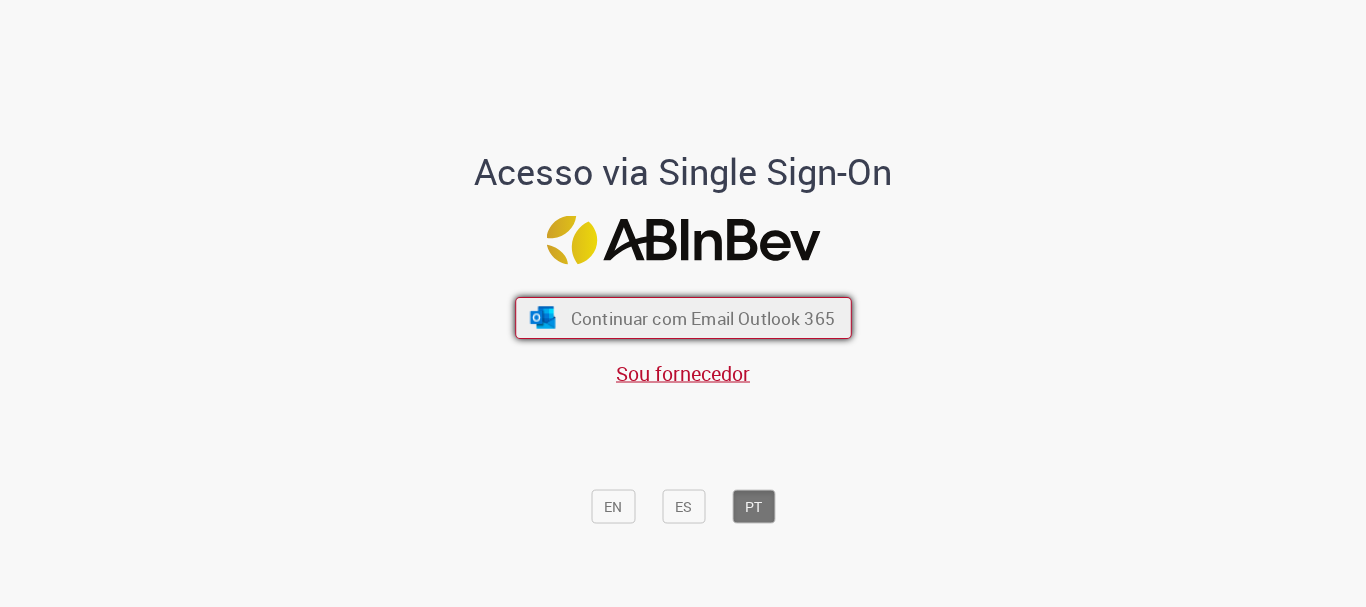 click on "Continuar com Email Outlook 365" at bounding box center [702, 318] 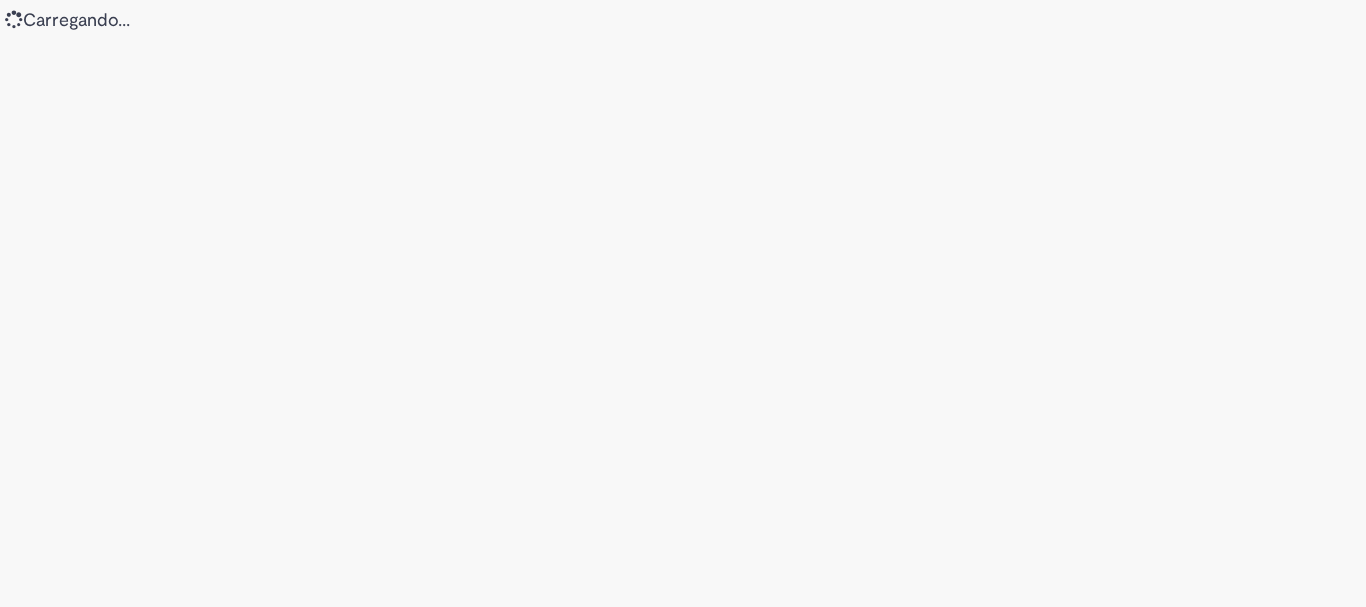 scroll, scrollTop: 0, scrollLeft: 0, axis: both 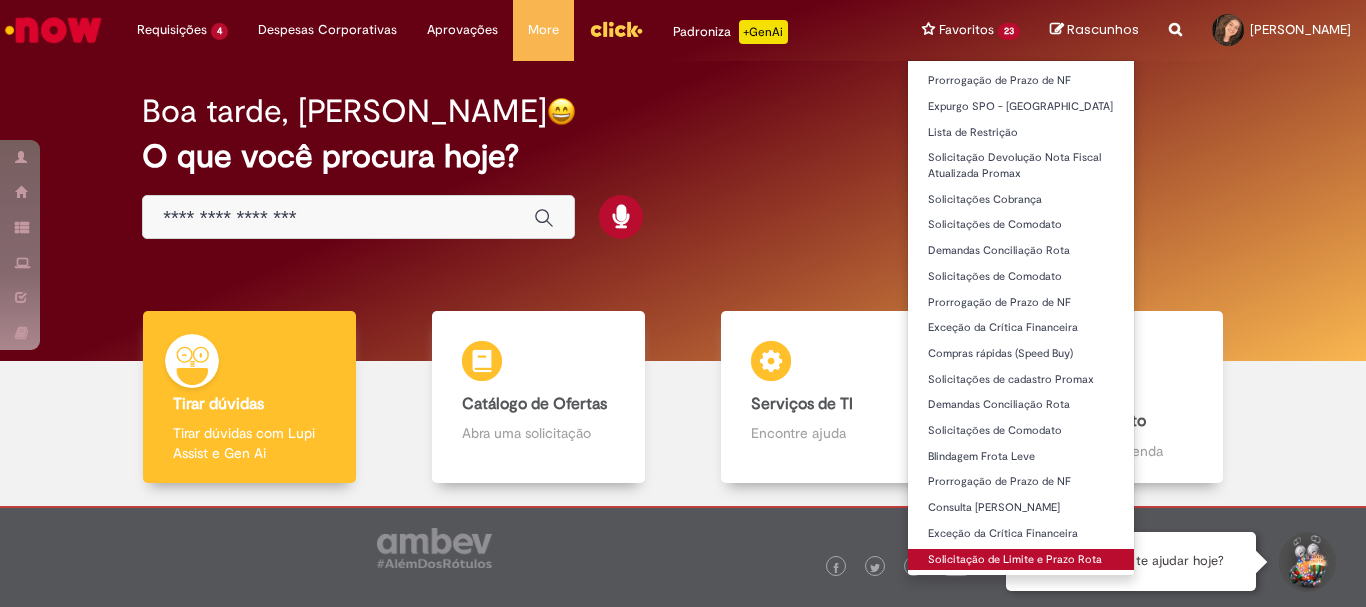 click on "Solicitação de Limite e Prazo Rota" at bounding box center (1021, 560) 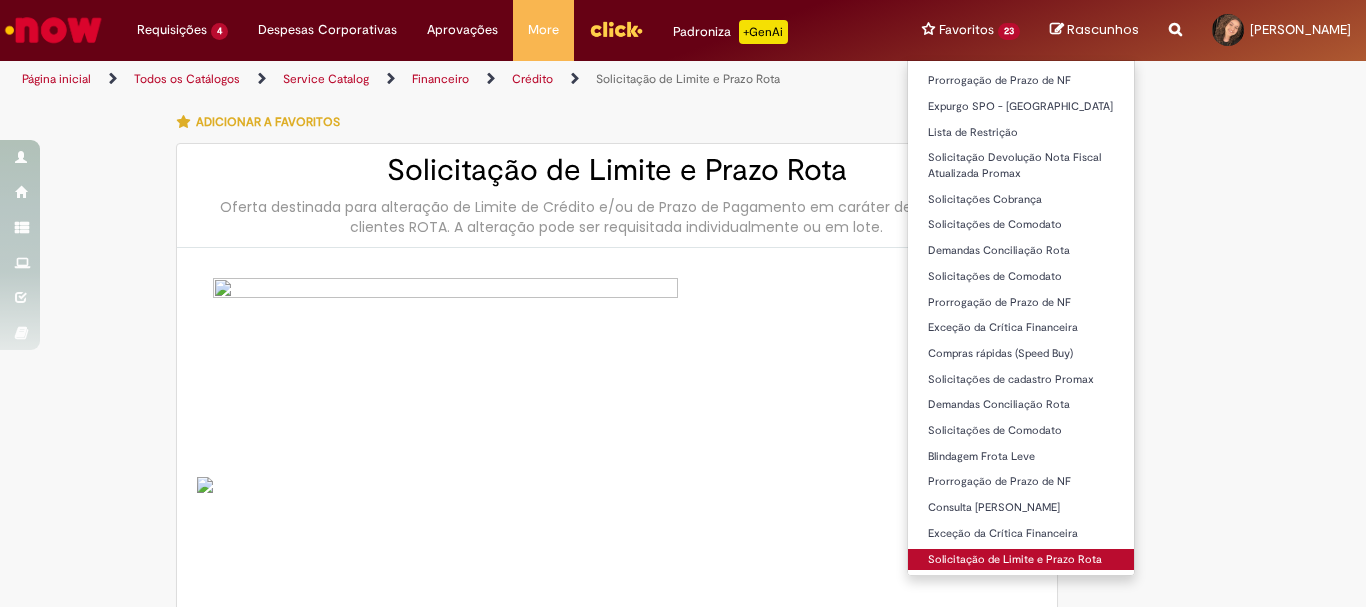 type on "********" 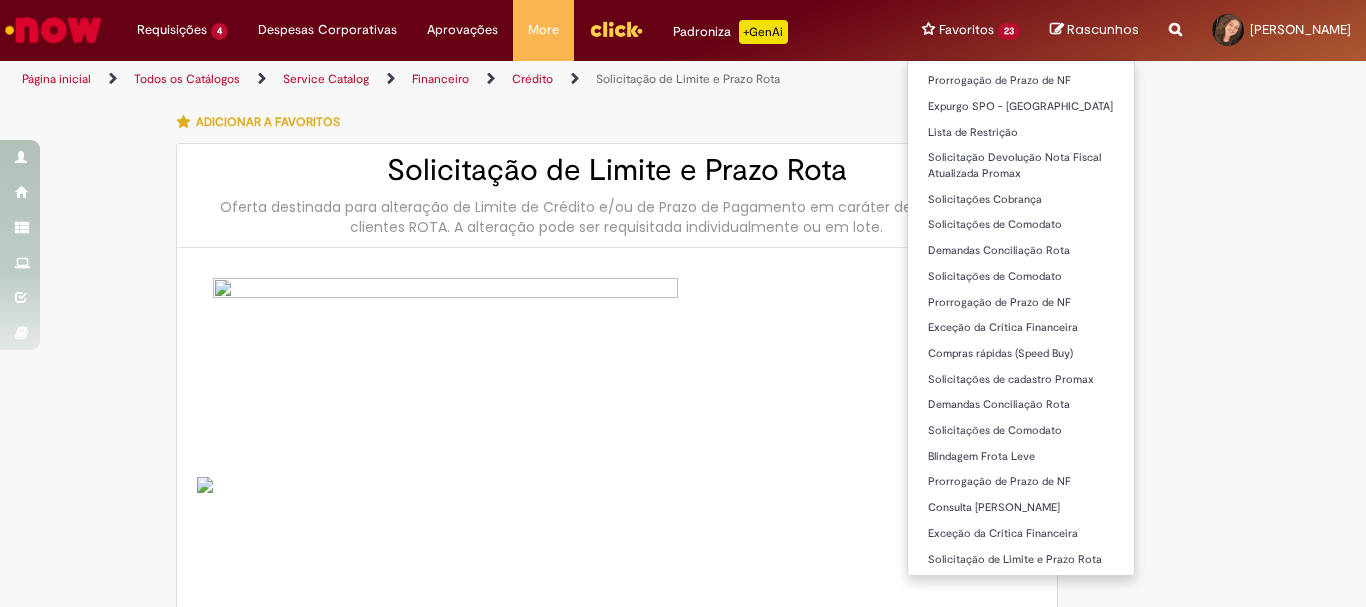 type on "**********" 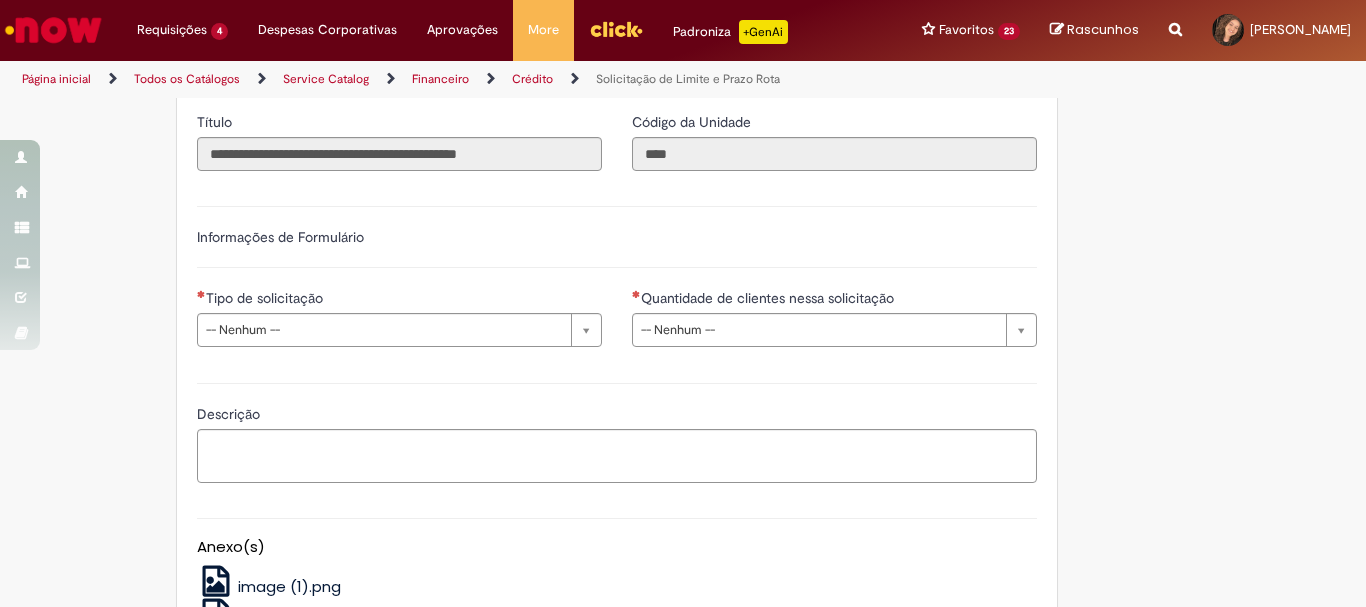 scroll, scrollTop: 1000, scrollLeft: 0, axis: vertical 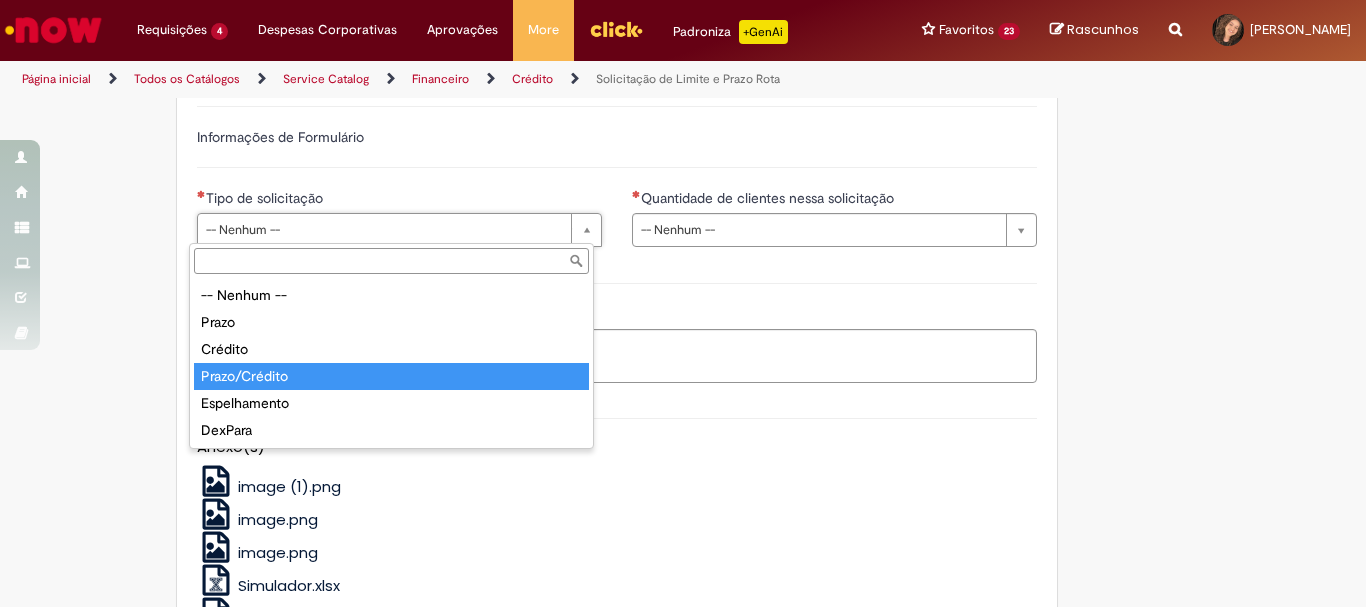 type on "**********" 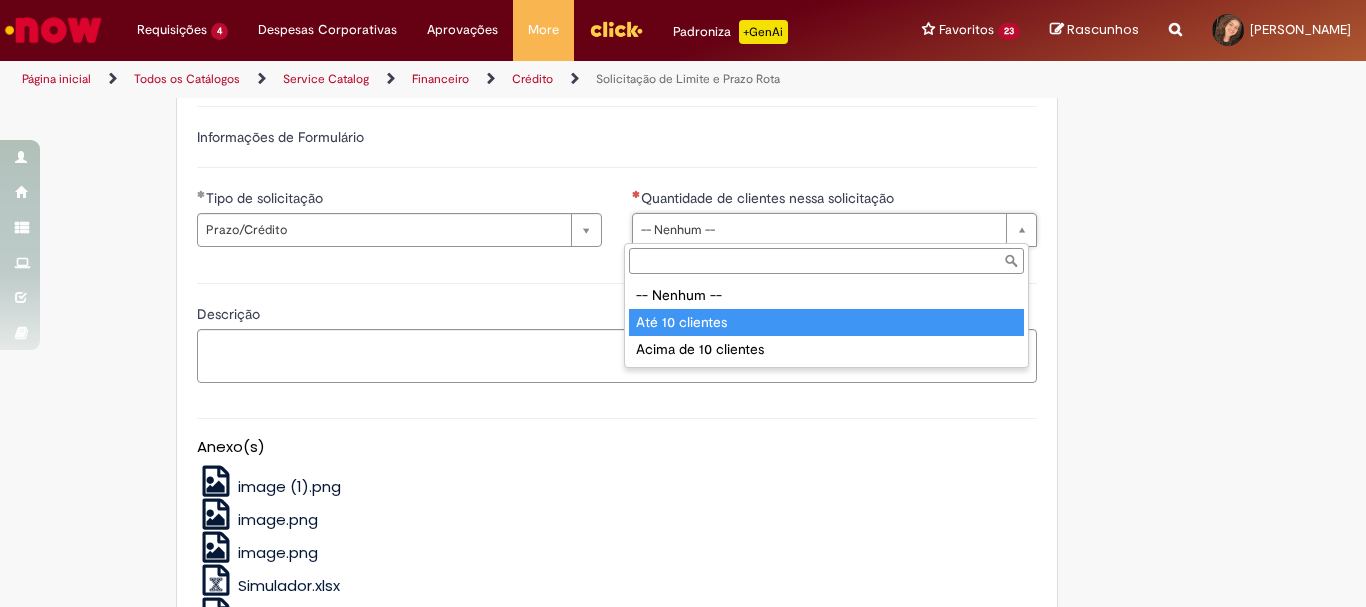 type on "**********" 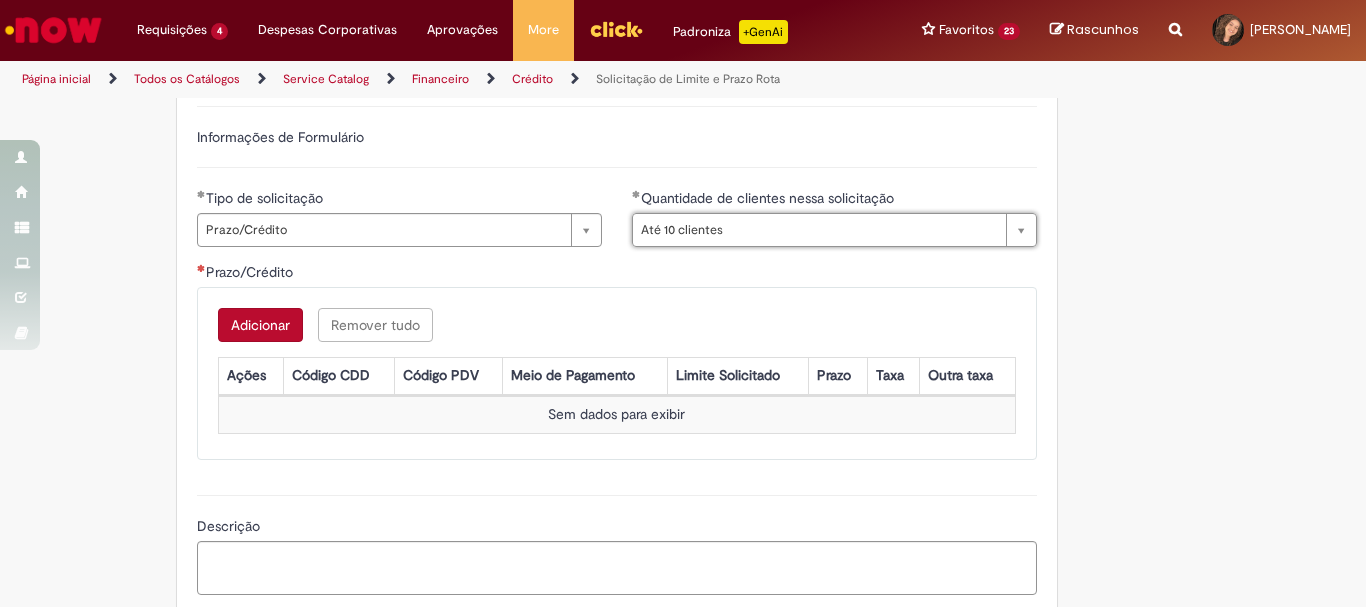 scroll, scrollTop: 1100, scrollLeft: 0, axis: vertical 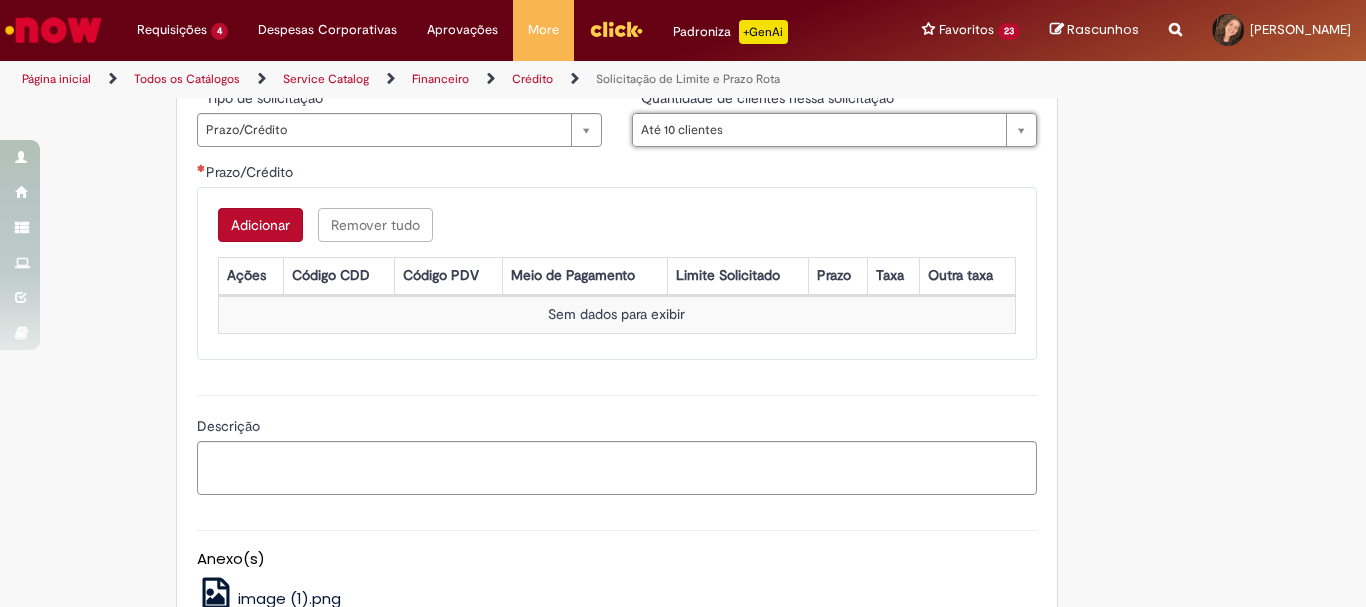 click on "Adicionar" at bounding box center [260, 225] 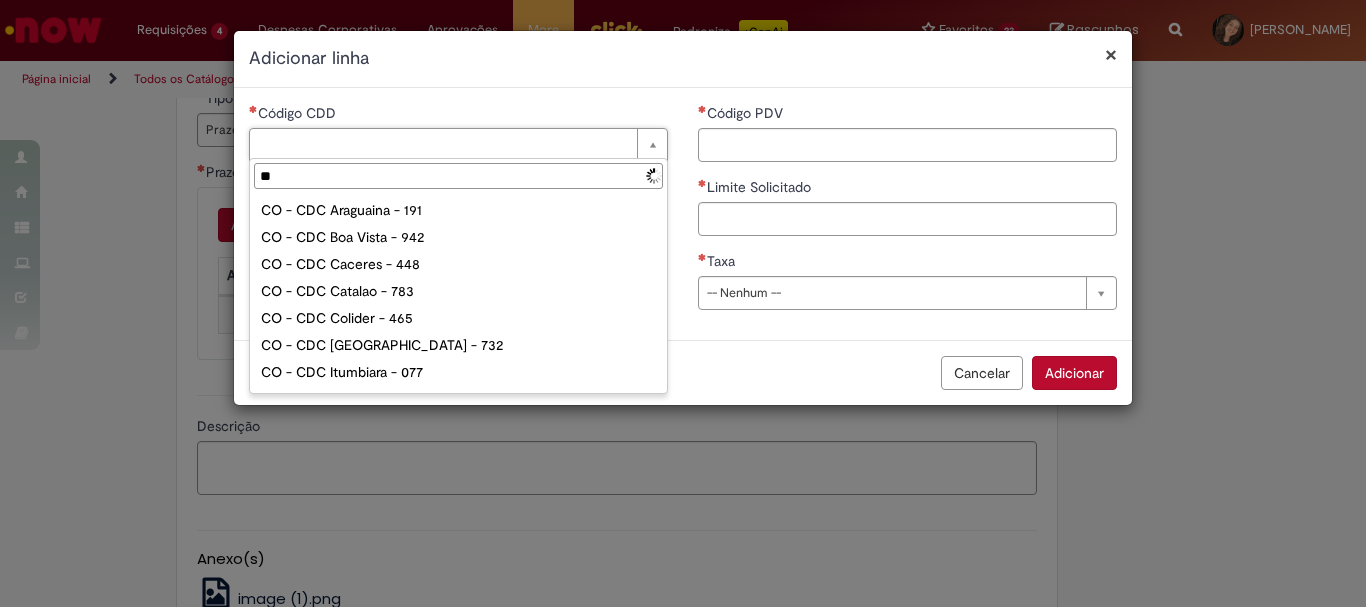 type on "***" 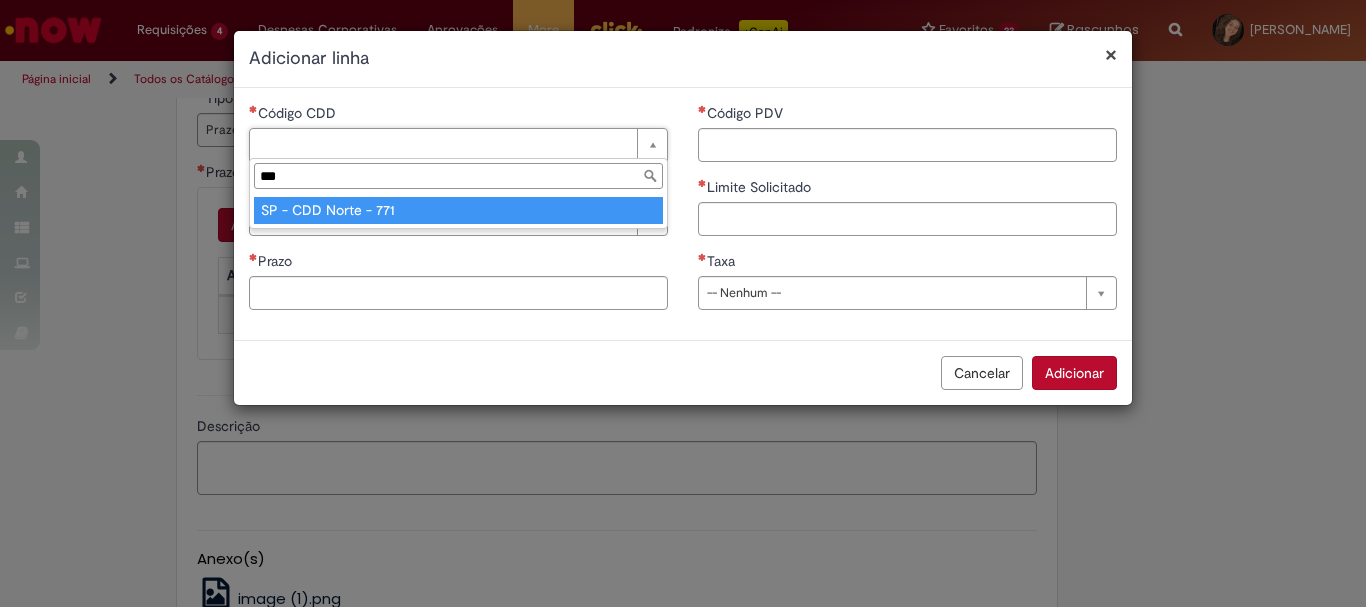 type on "**********" 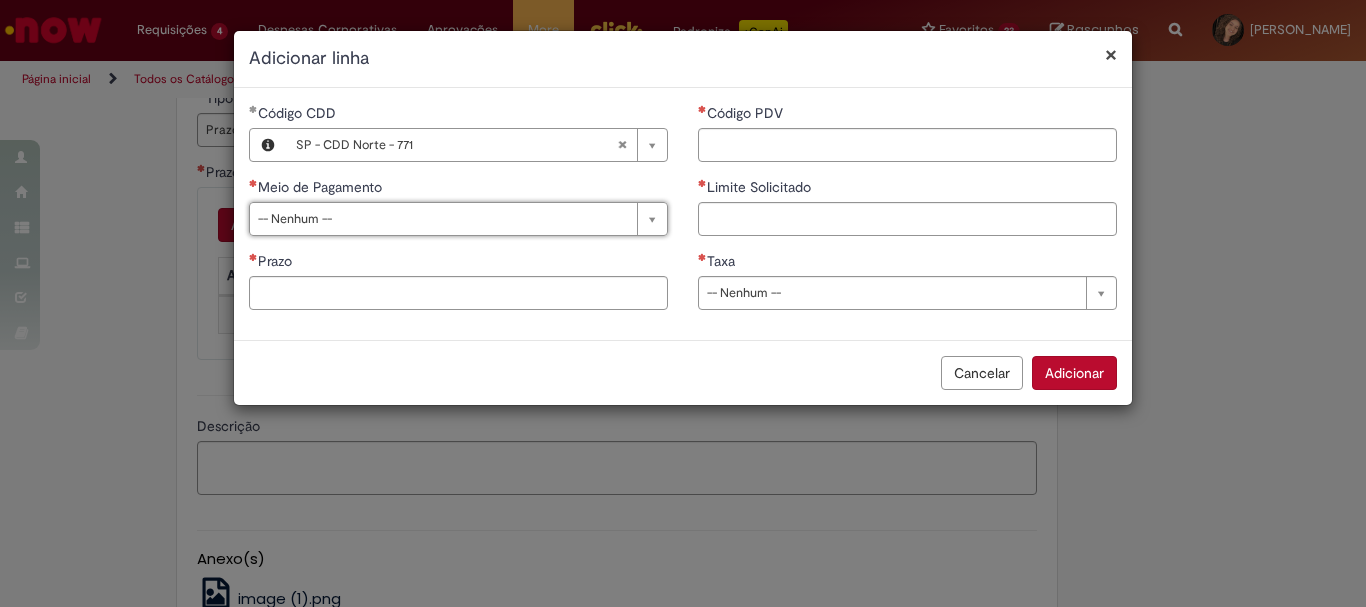 type on "*" 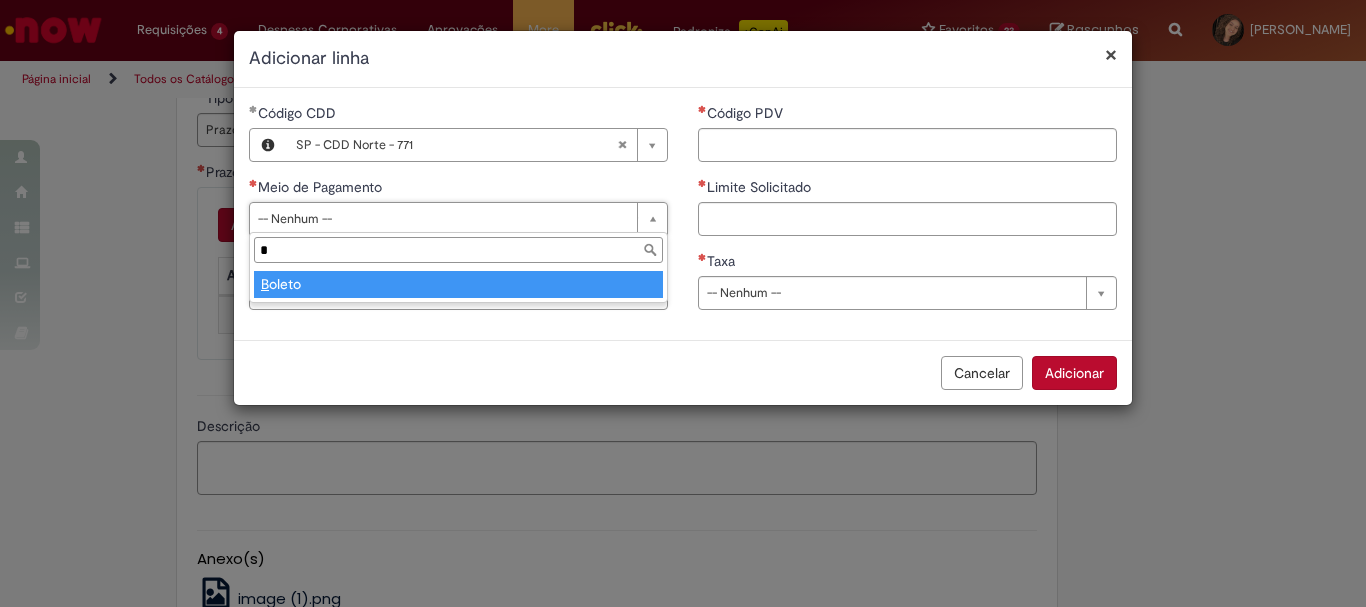 type on "******" 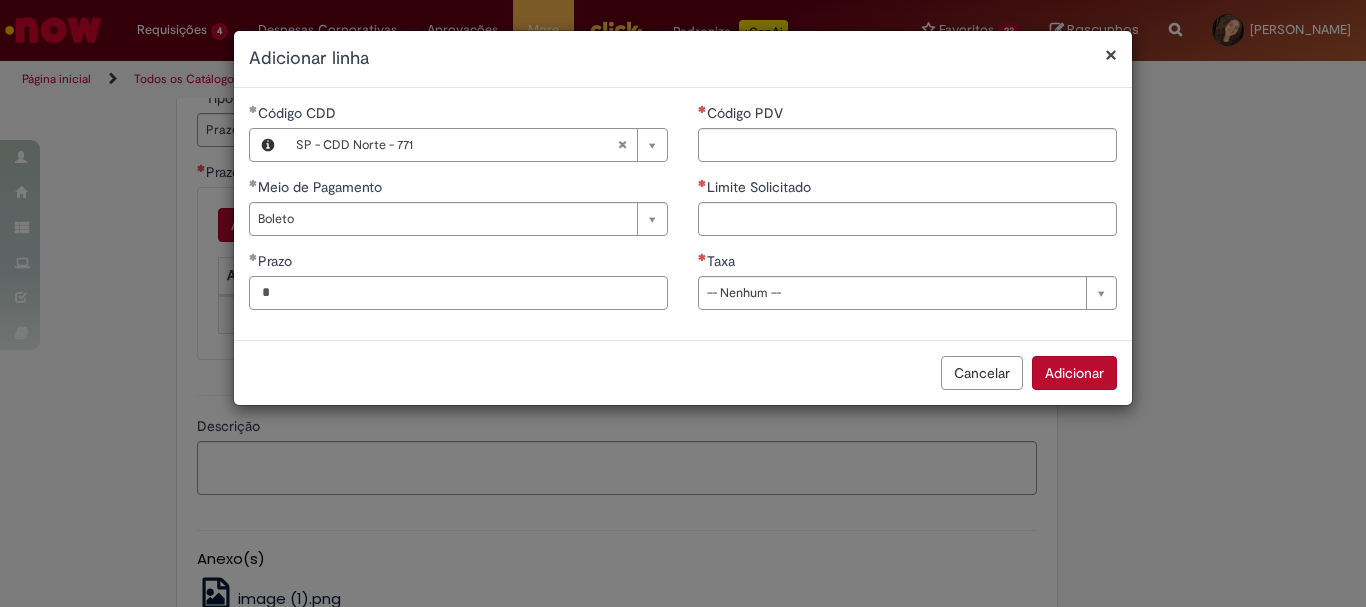 type on "*" 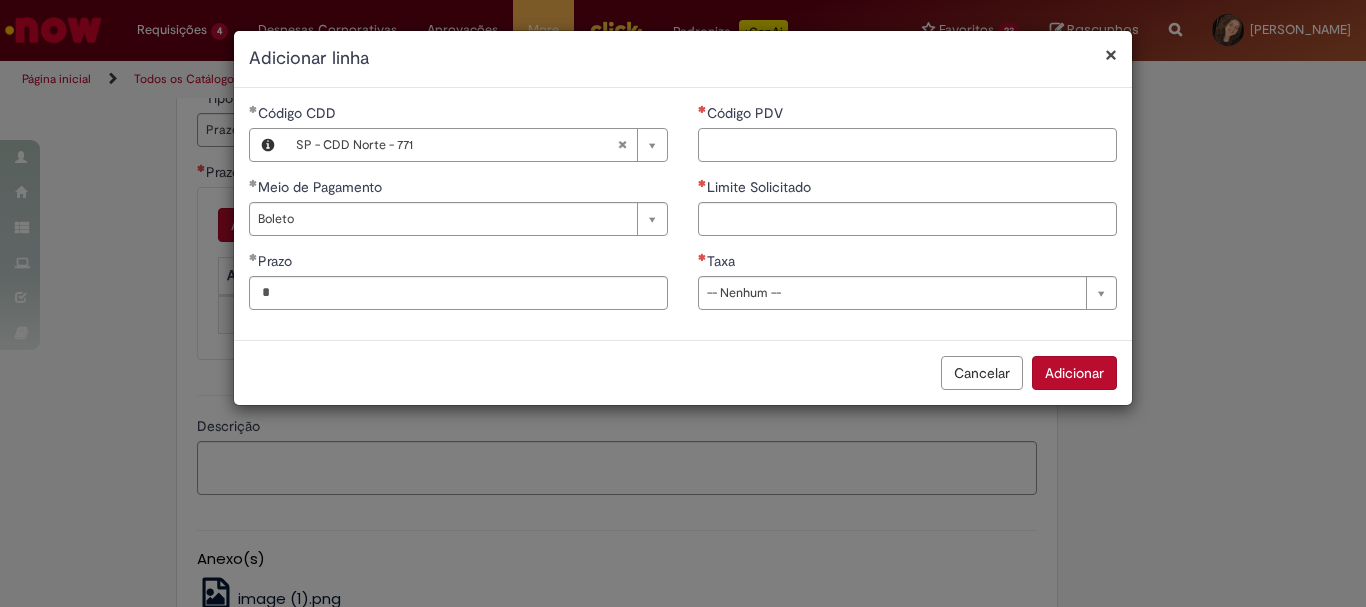 paste on "*****" 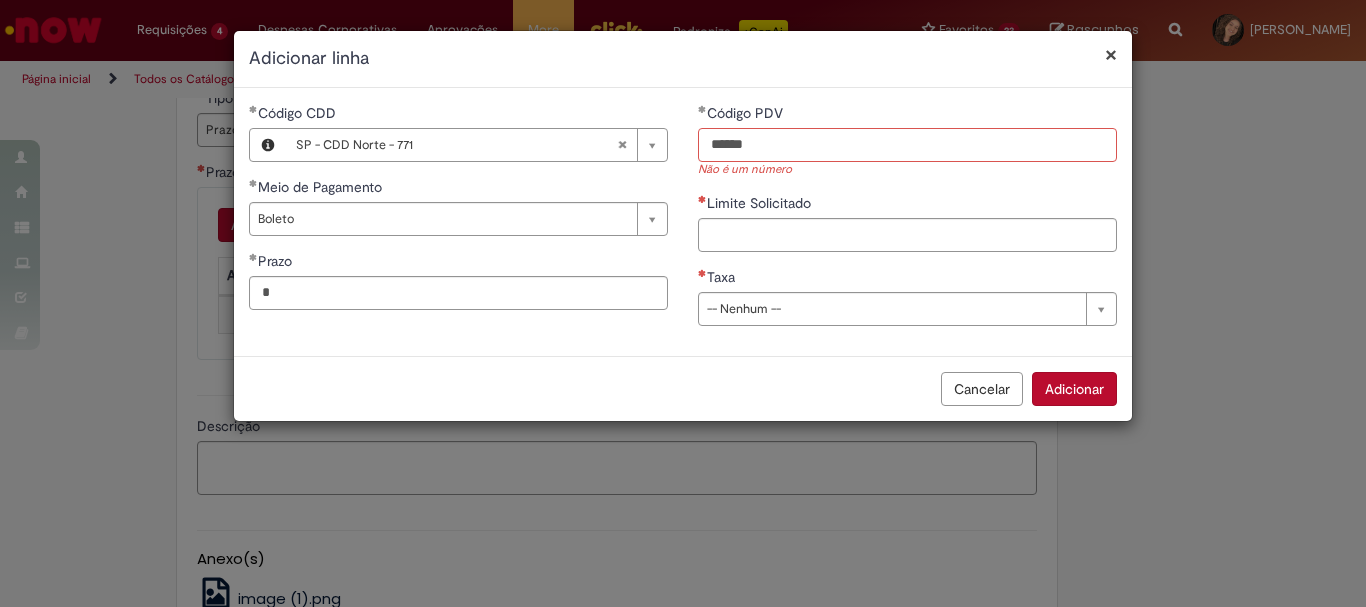 click on "*****" at bounding box center (907, 145) 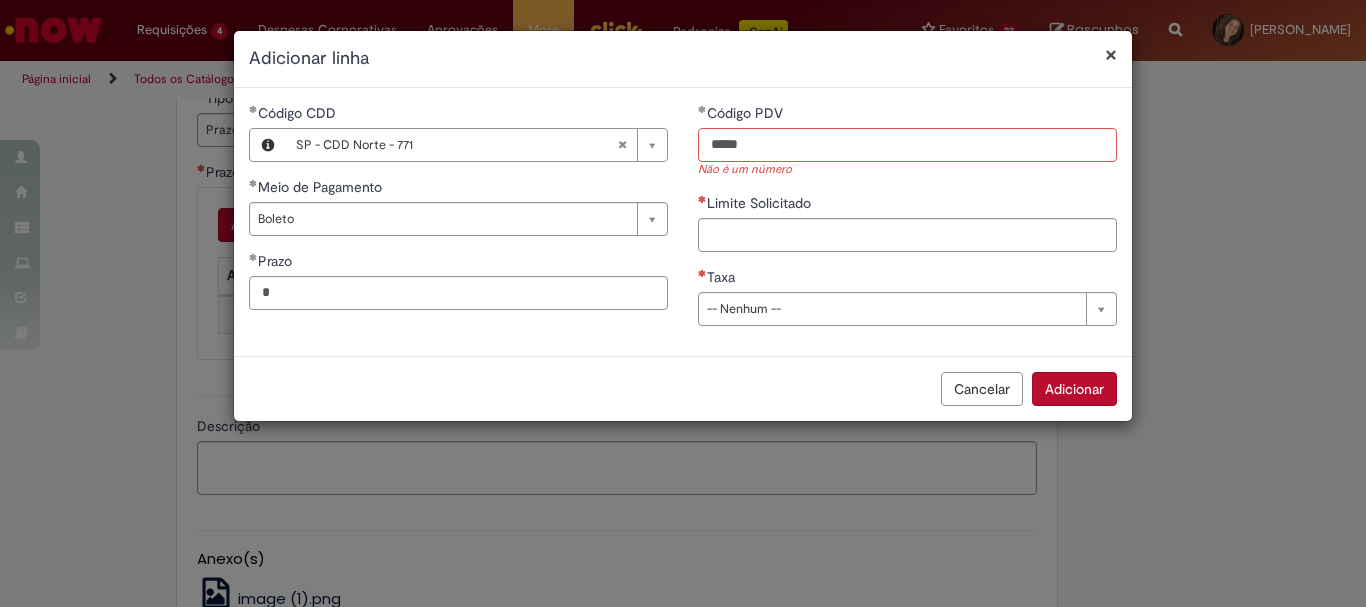 type on "*****" 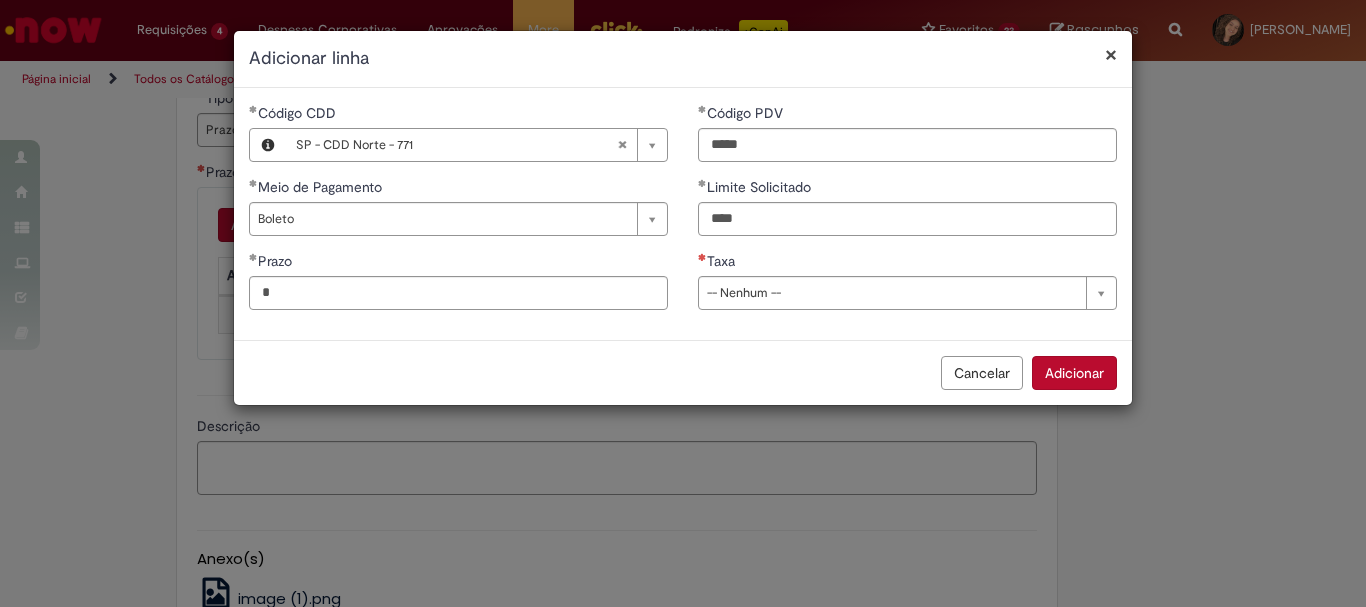 type on "********" 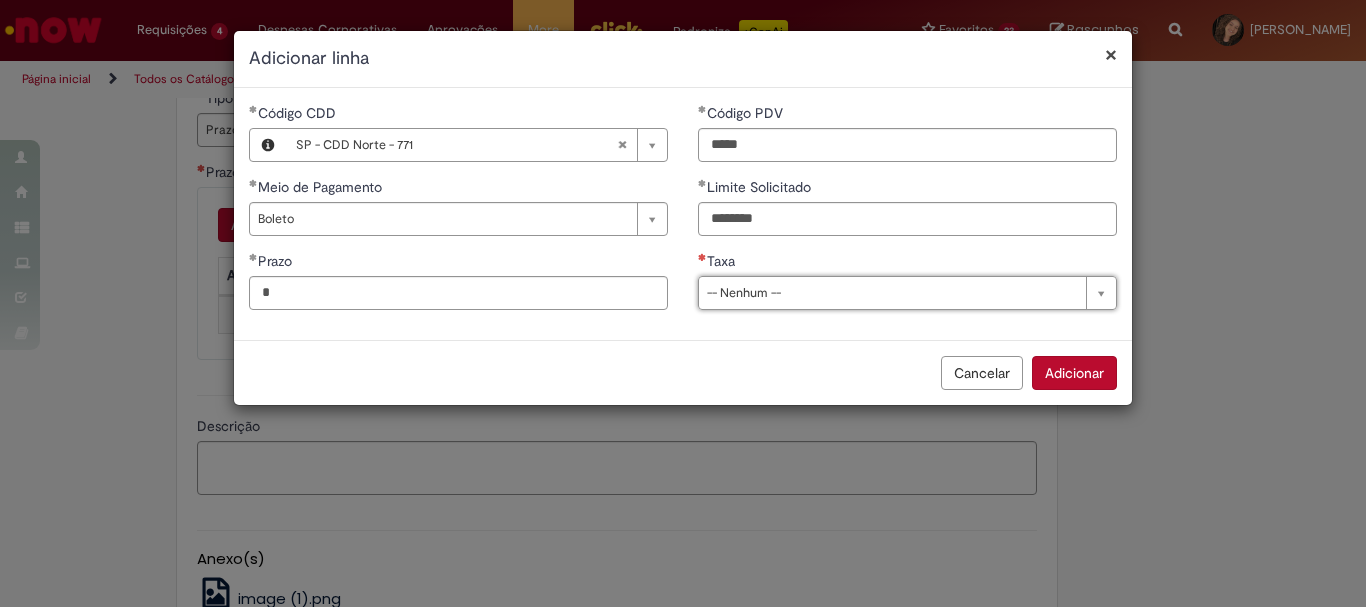 type on "*" 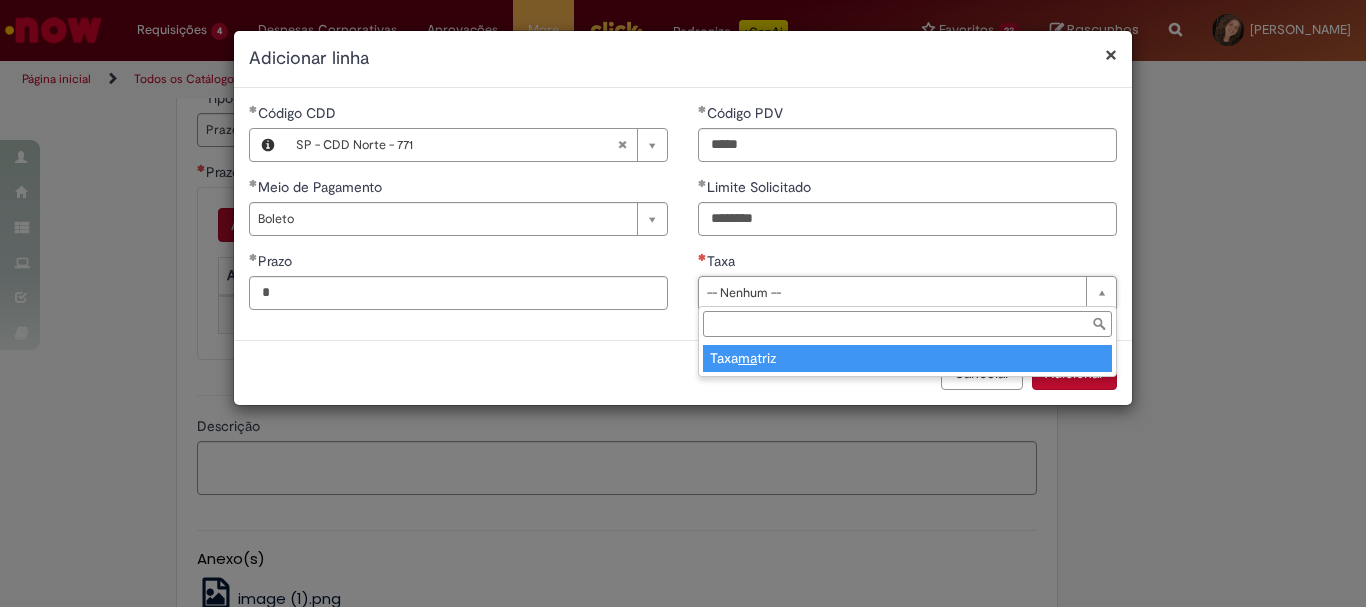 type on "**********" 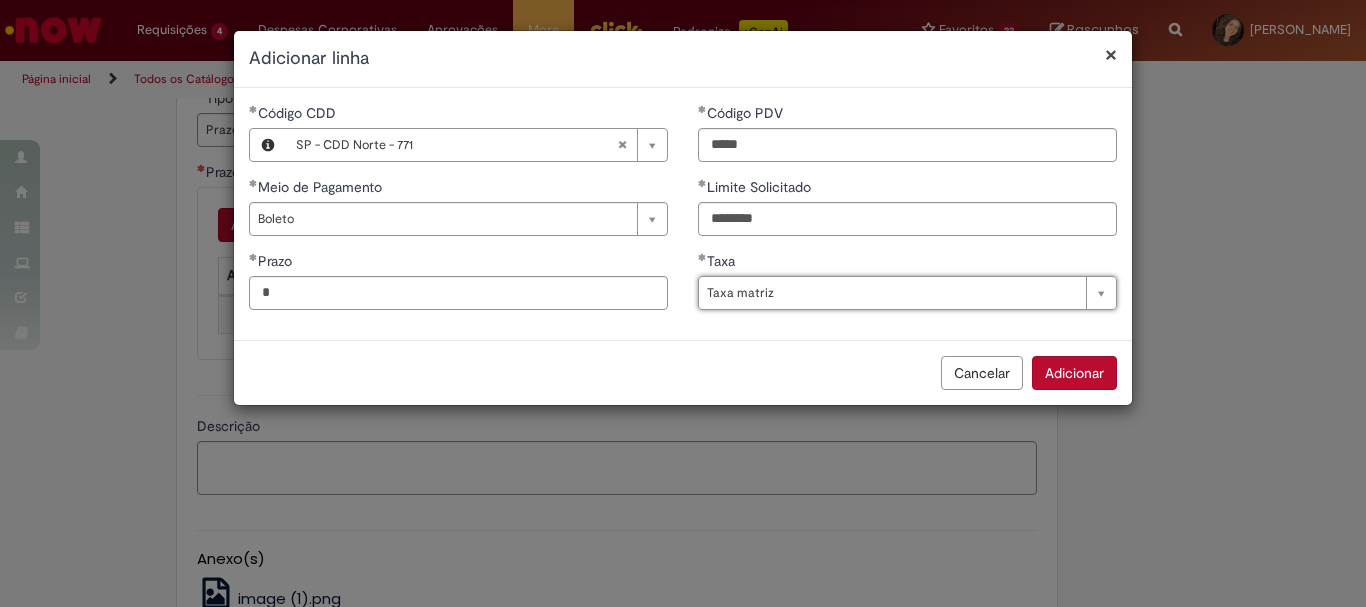 click on "Adicionar" at bounding box center [1074, 373] 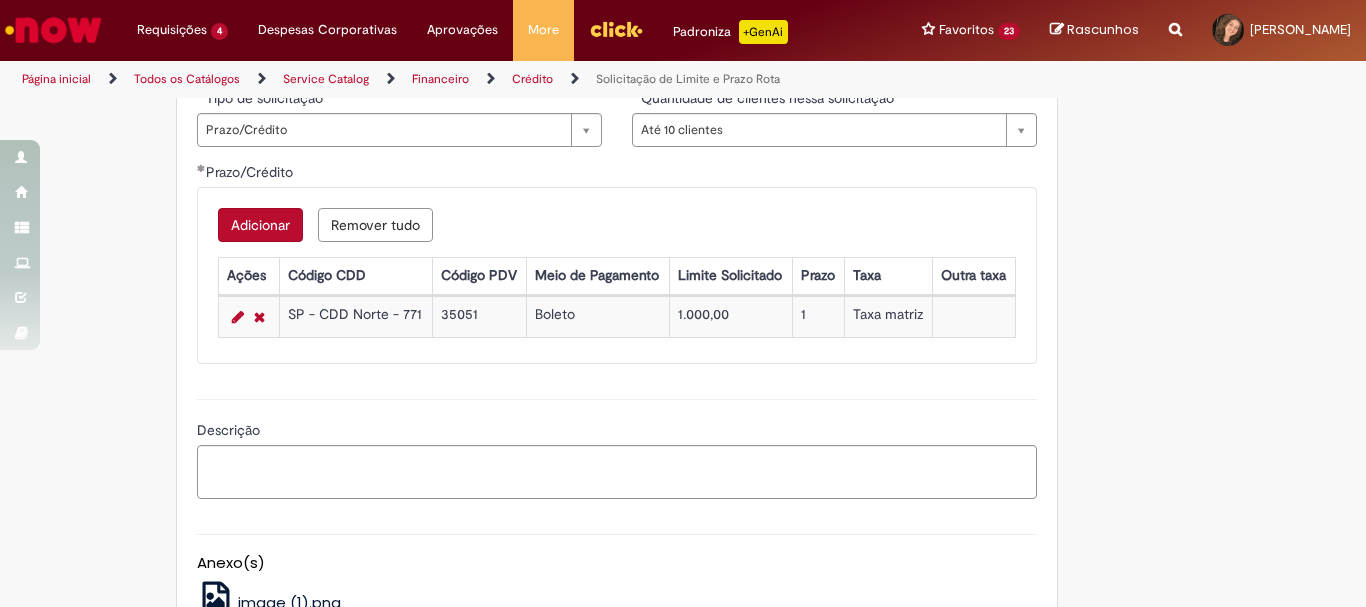 type 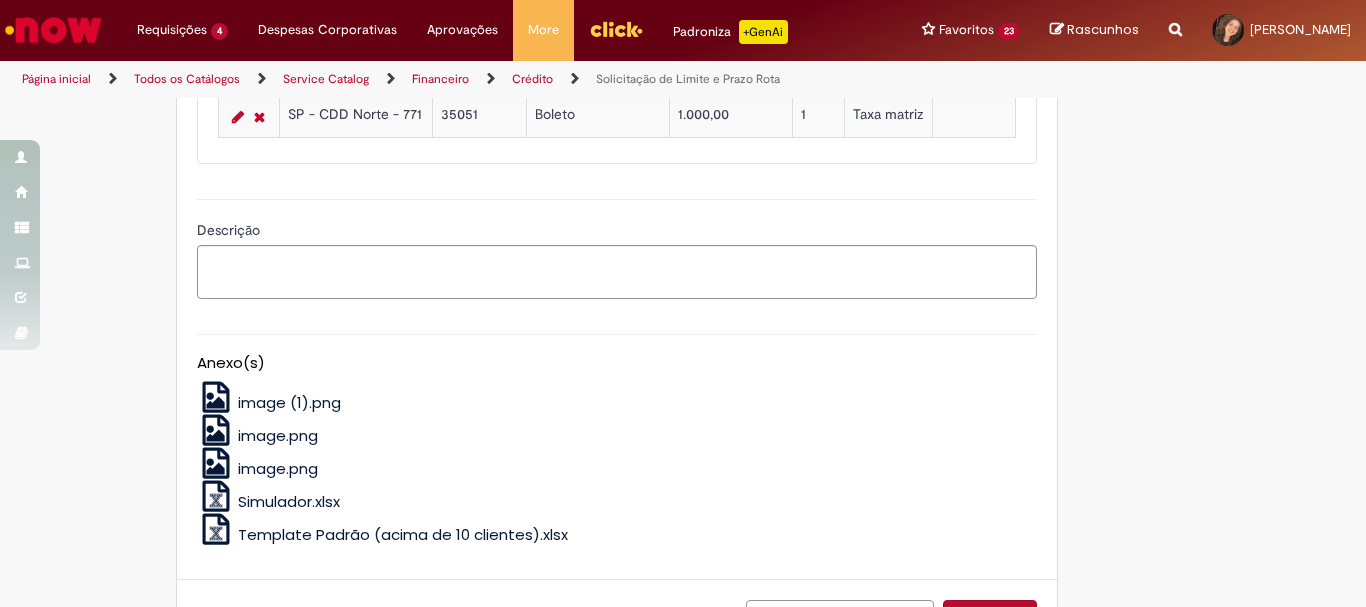 scroll, scrollTop: 1458, scrollLeft: 0, axis: vertical 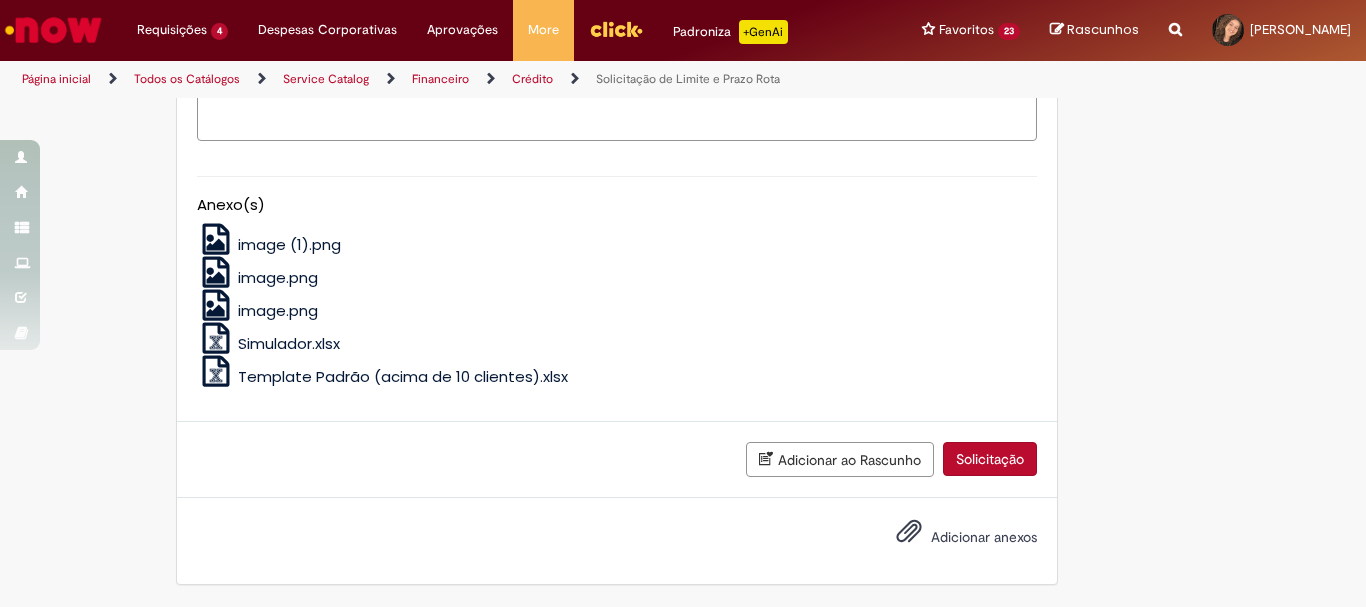click on "Adicionar anexos" at bounding box center [984, 537] 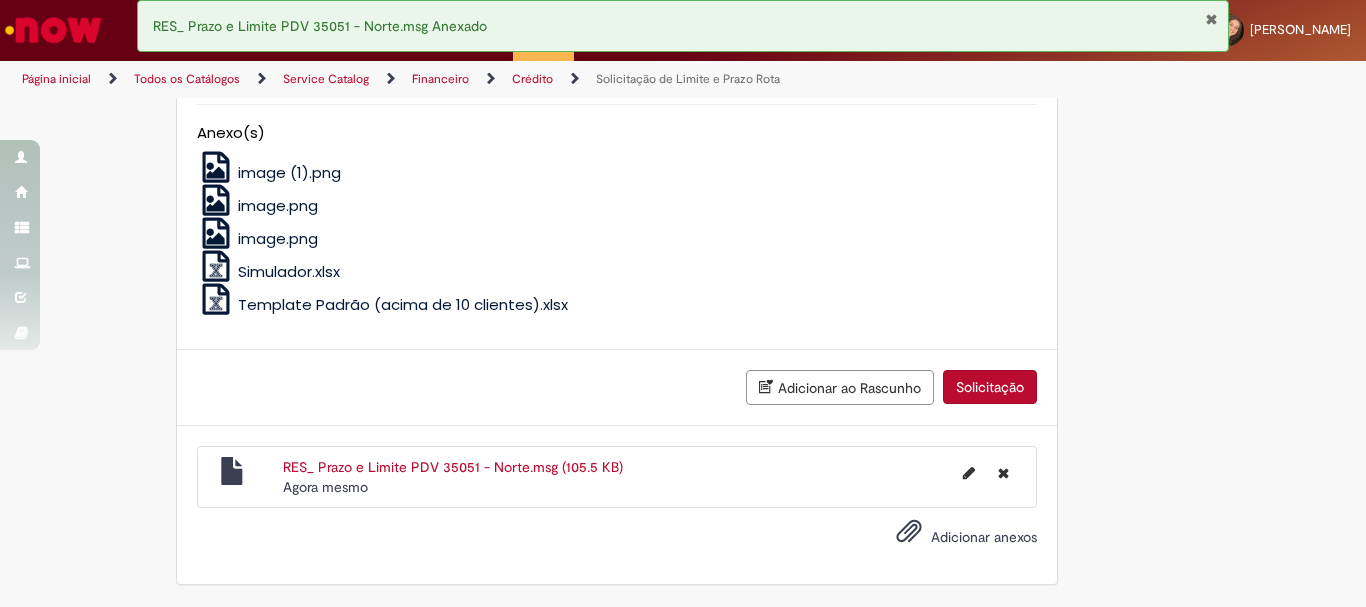 click on "Solicitação" at bounding box center [990, 387] 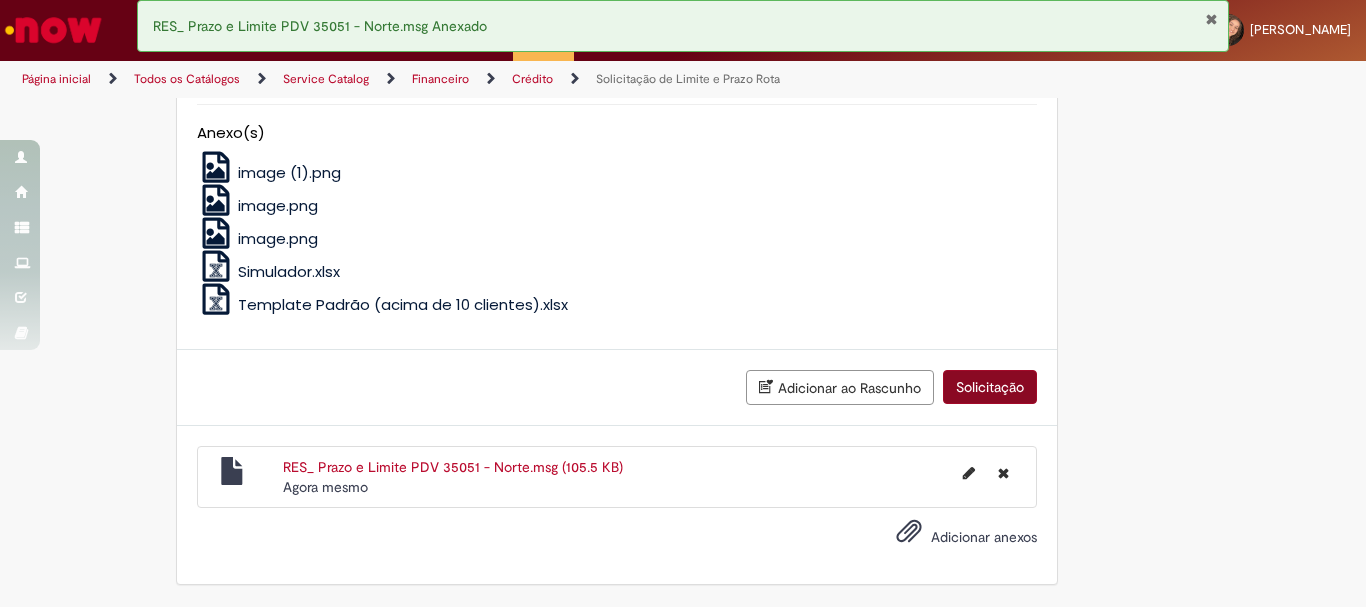 scroll, scrollTop: 1484, scrollLeft: 0, axis: vertical 